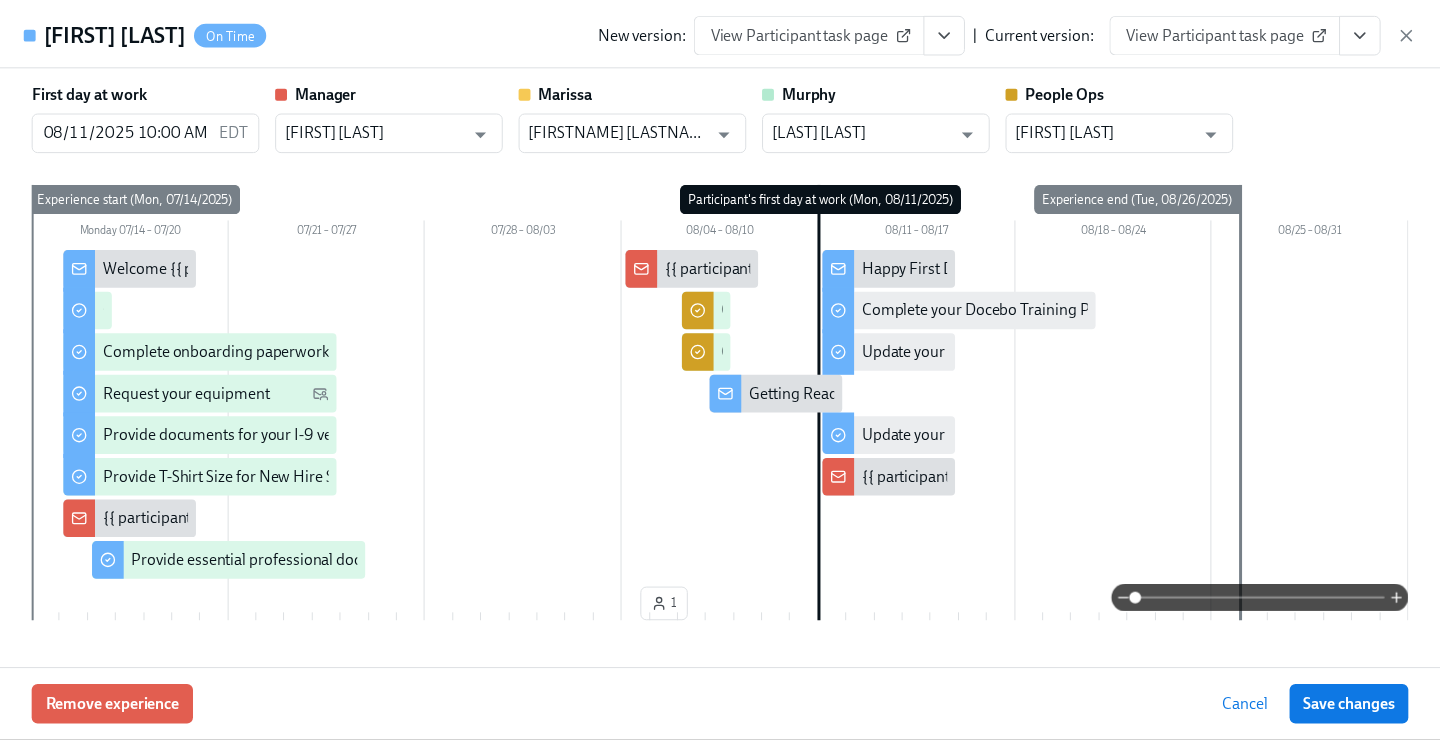 scroll, scrollTop: 237, scrollLeft: 0, axis: vertical 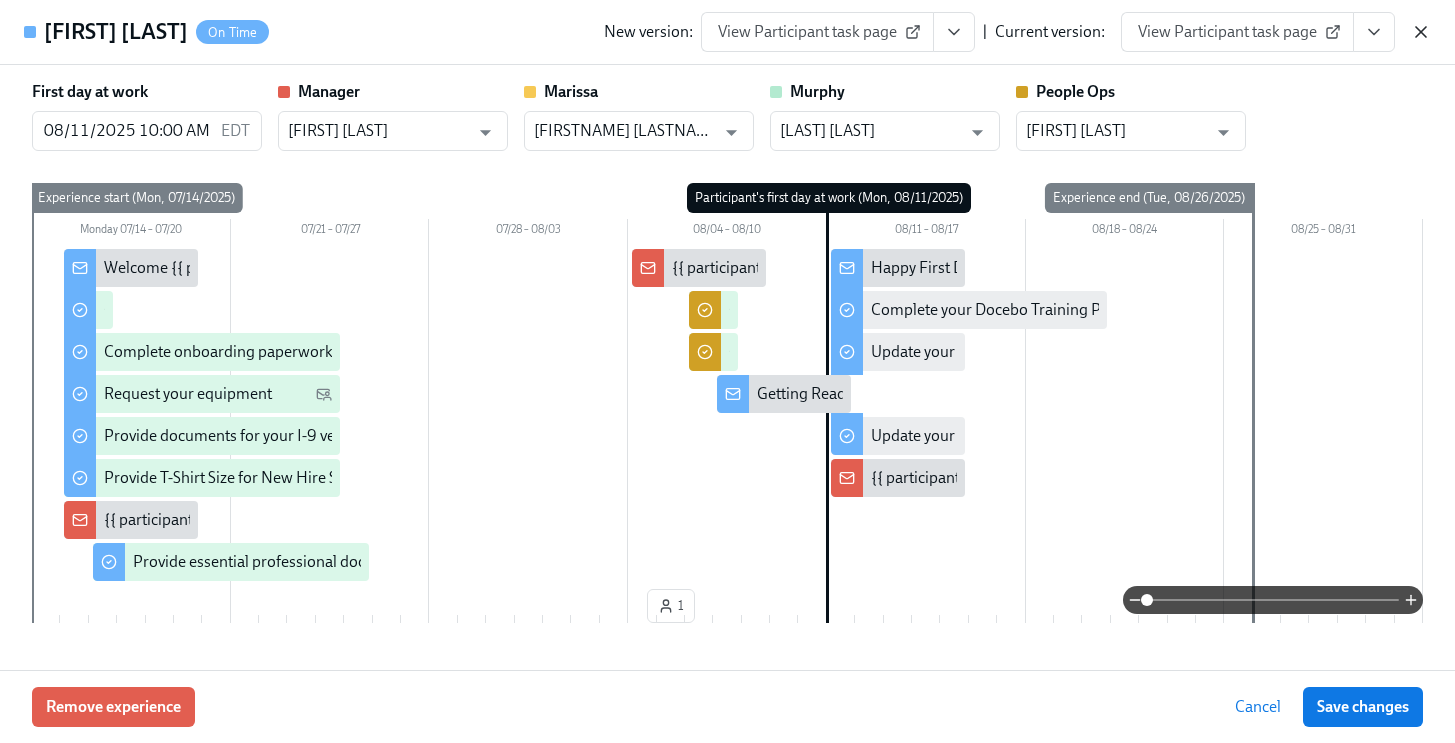 click 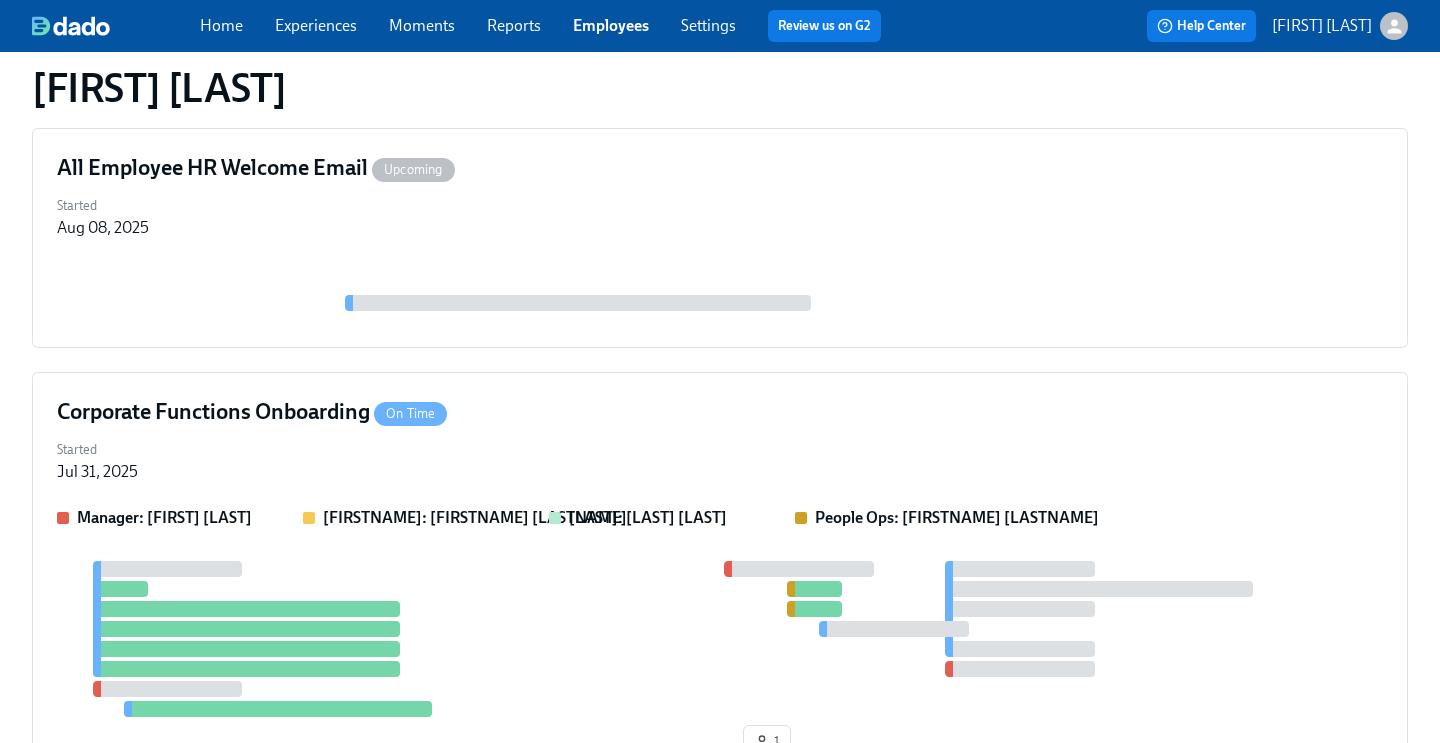 click on "Employees" at bounding box center (611, 25) 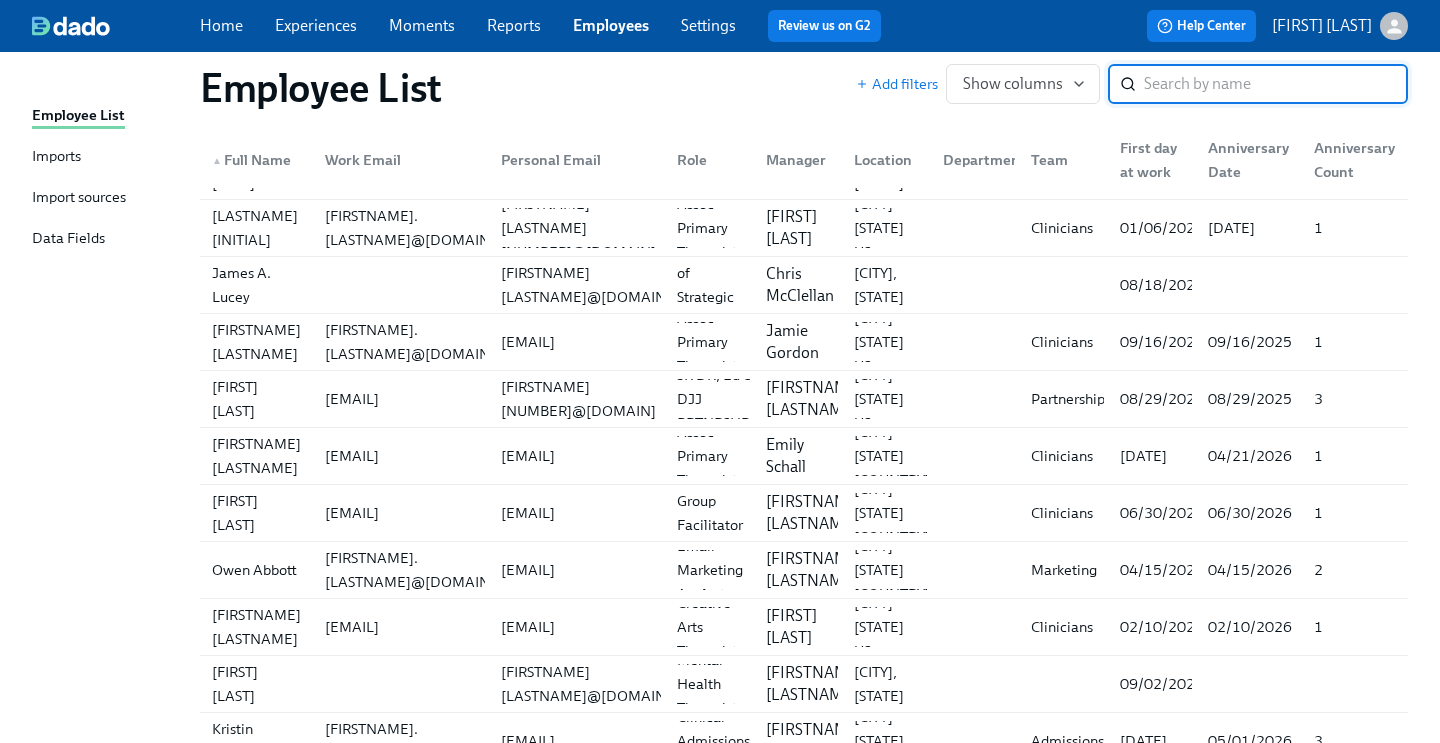 scroll, scrollTop: 0, scrollLeft: 0, axis: both 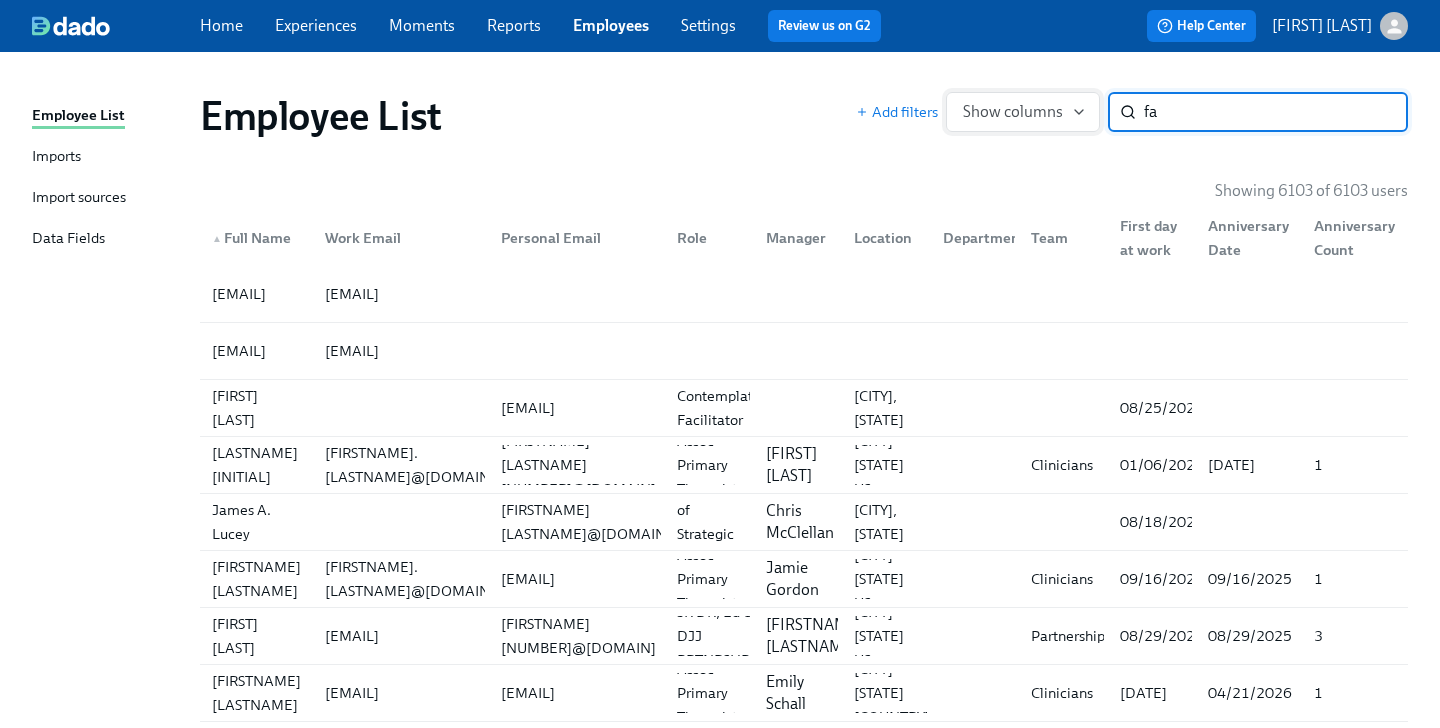 type on "f" 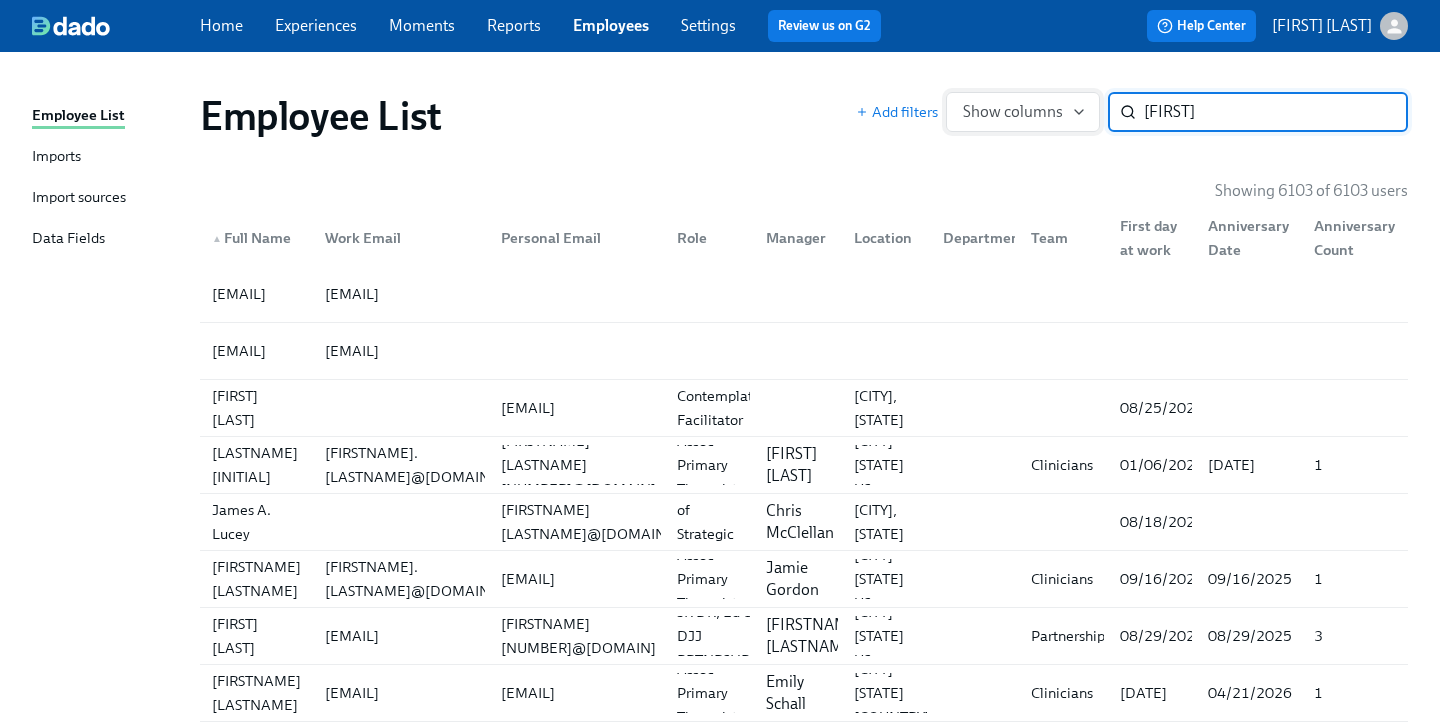 type on "[FIRST]" 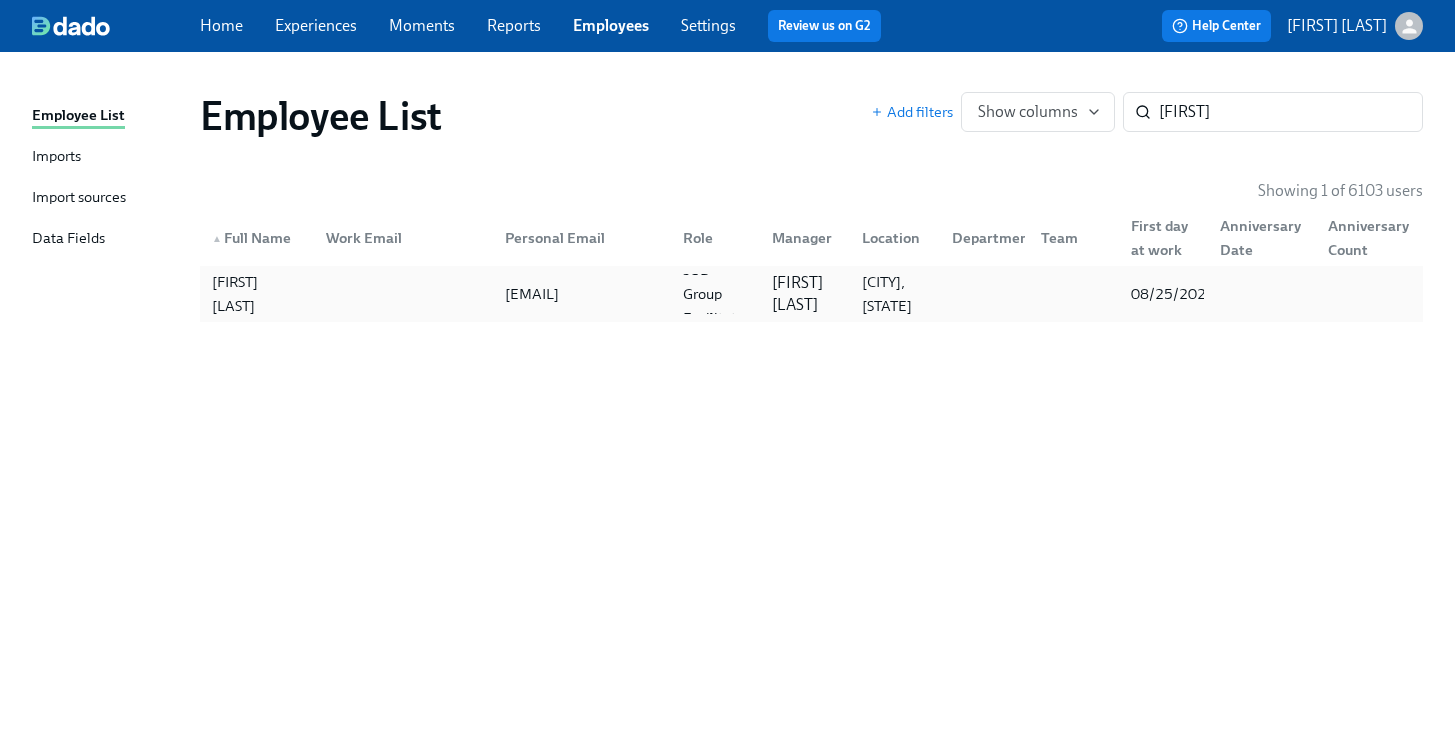 click at bounding box center (981, 294) 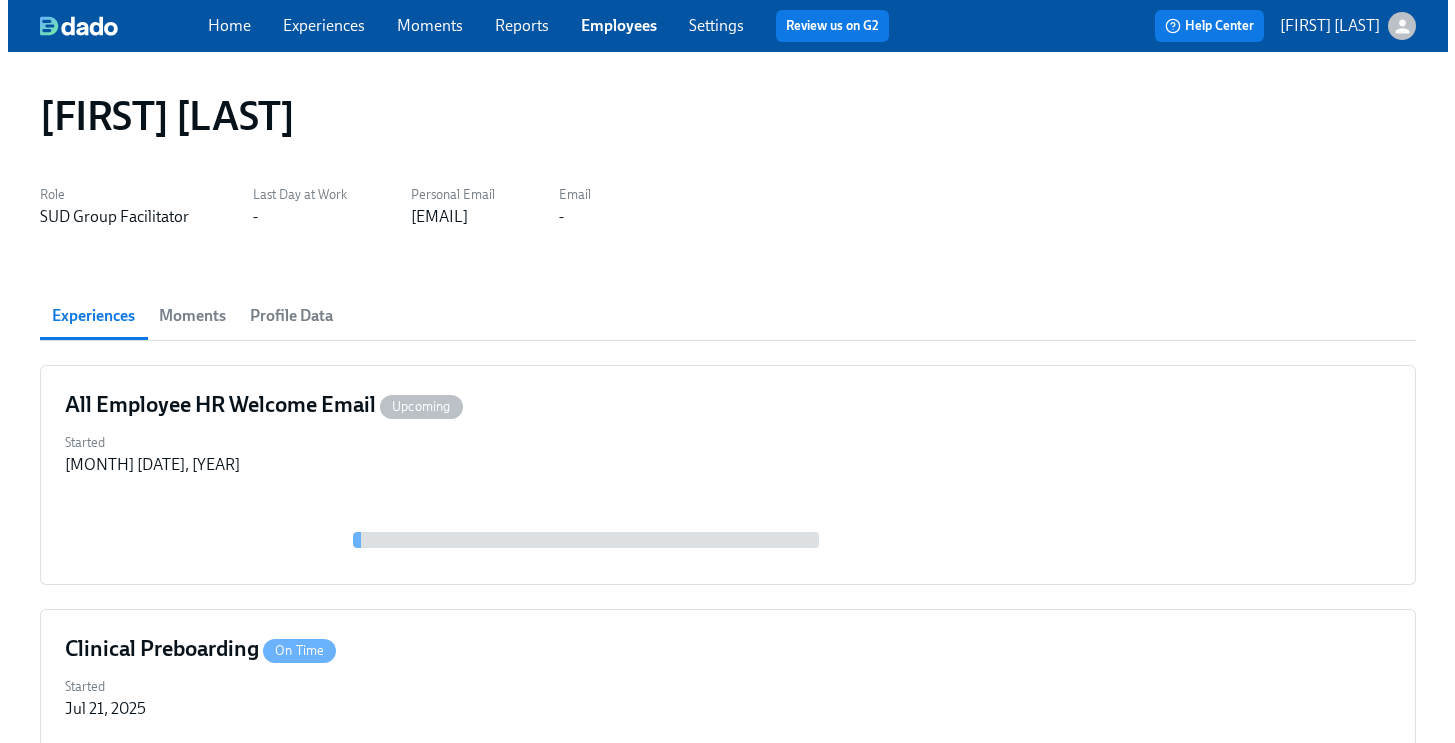 scroll, scrollTop: 425, scrollLeft: 0, axis: vertical 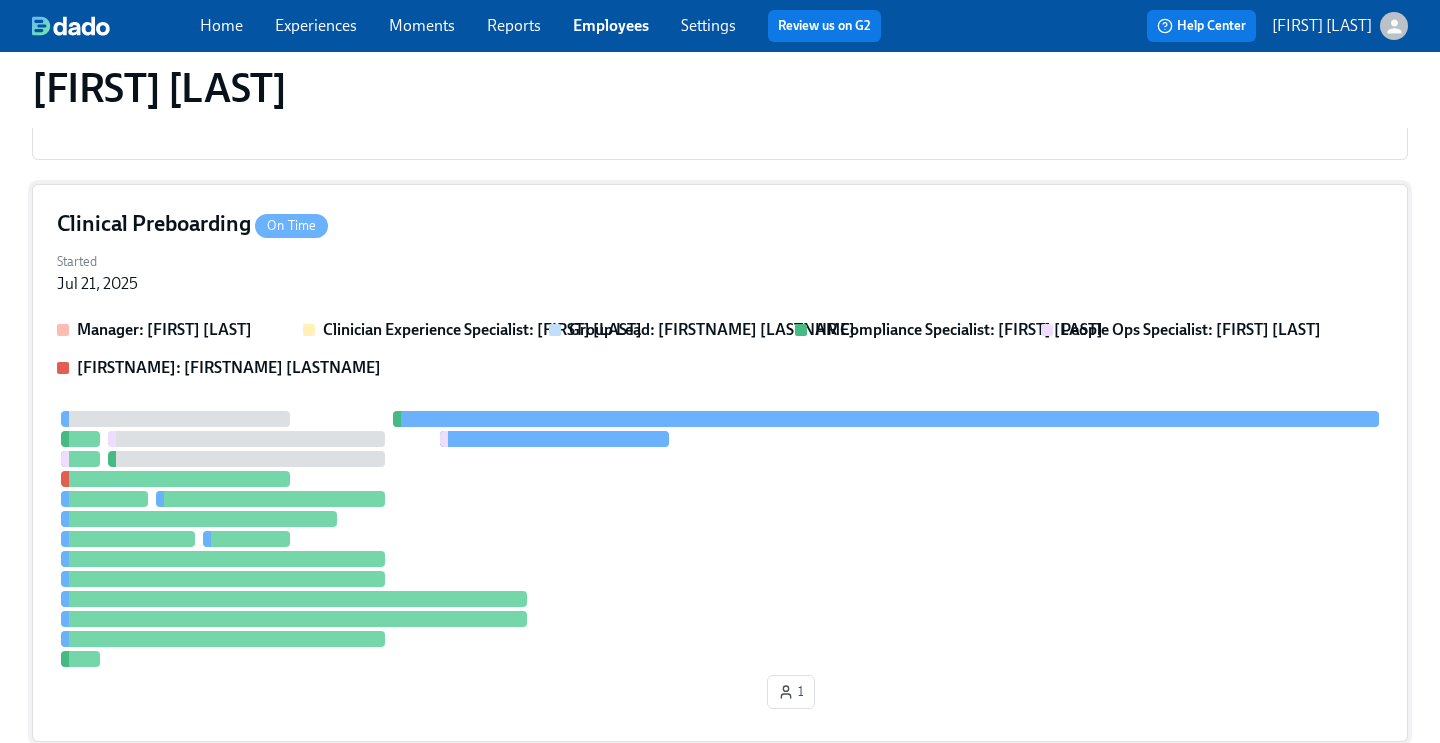 click on "Clinical Preboarding   On Time Started Jul 21, 2025 Manager: [FIRST] [LAST] Clinician Experience Specialist: [FIRST] [LAST] Group Lead: [FIRST] [LAST] HR Compliance Specialist: [FIRST] [LAST] People Ops Specialist: [FIRST] [LAST] [CITY]: [FIRST] [LAST] 1" at bounding box center (720, 463) 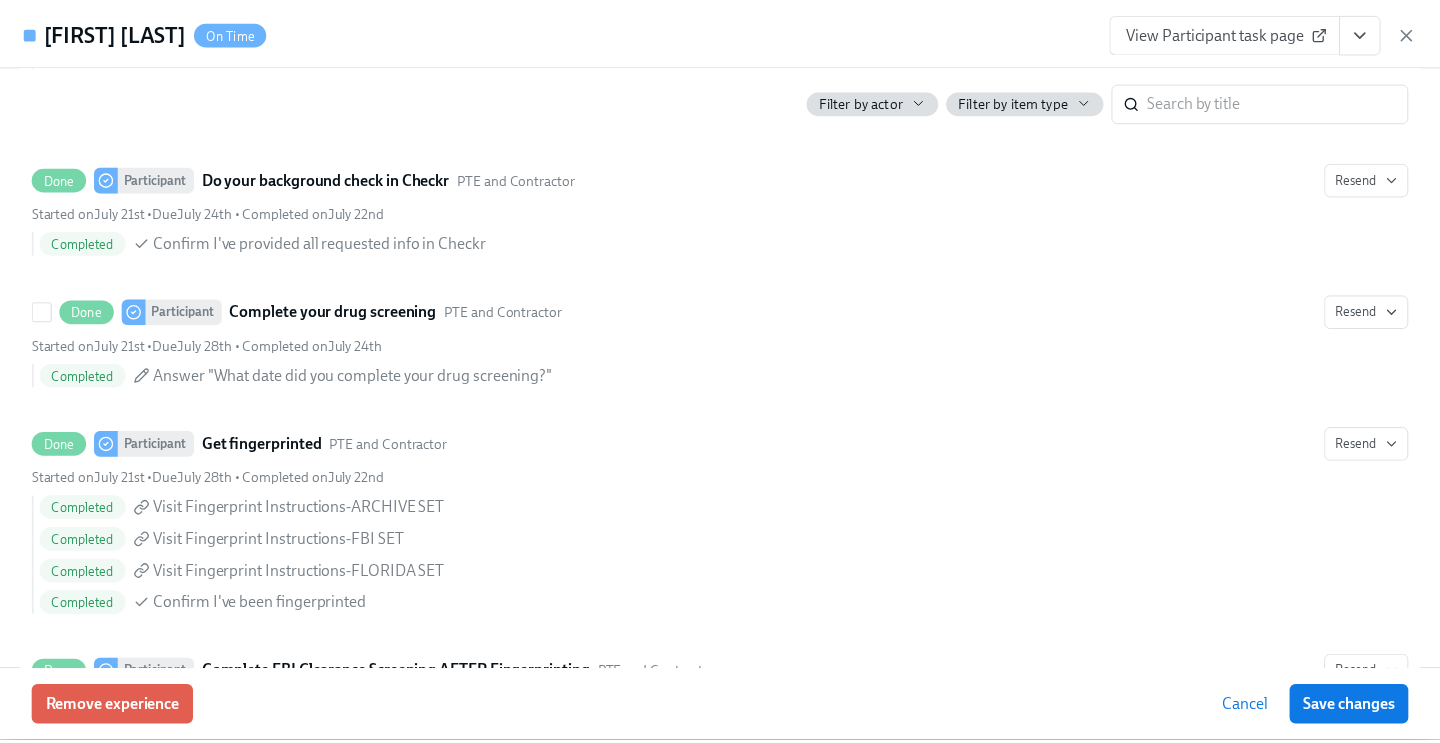 scroll, scrollTop: 2459, scrollLeft: 0, axis: vertical 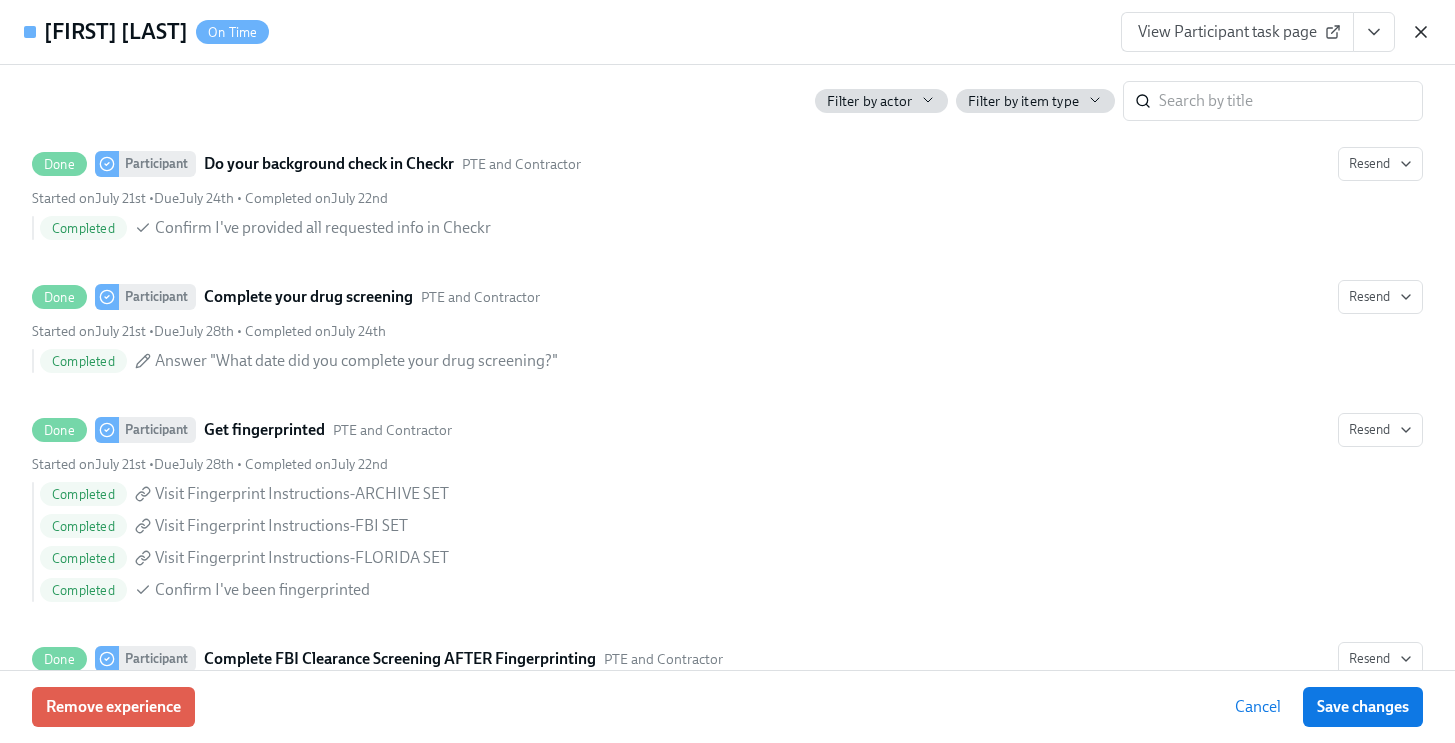 click 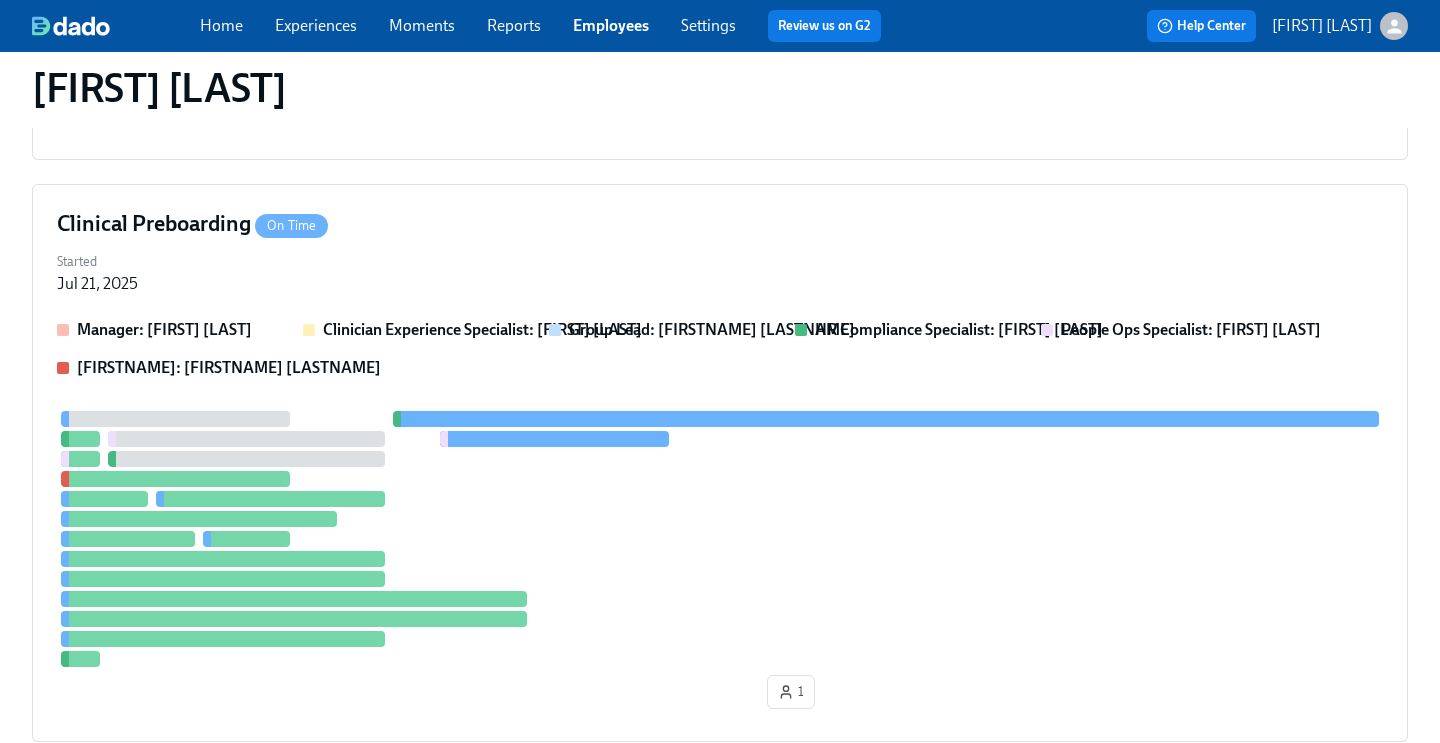 click on "Employees" at bounding box center [611, 25] 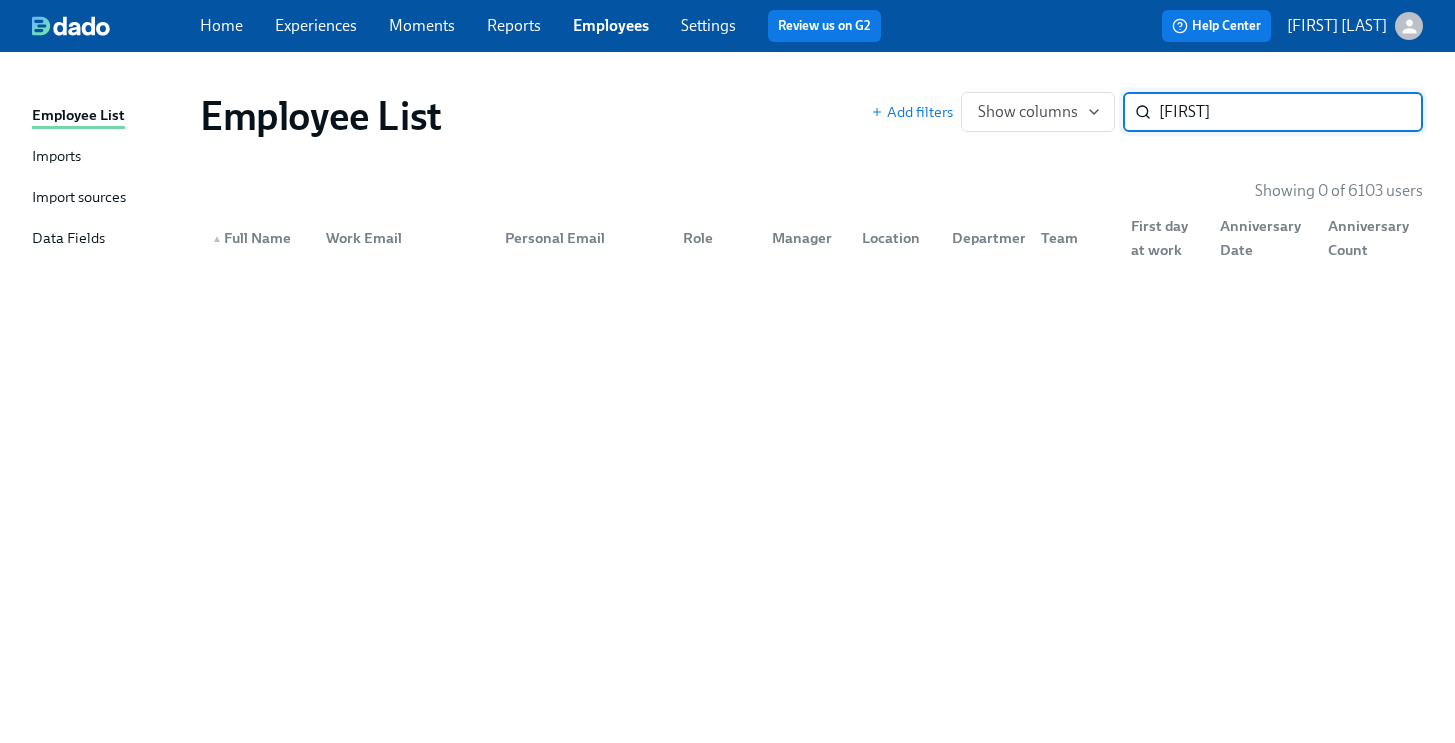 type on "[FIRST]" 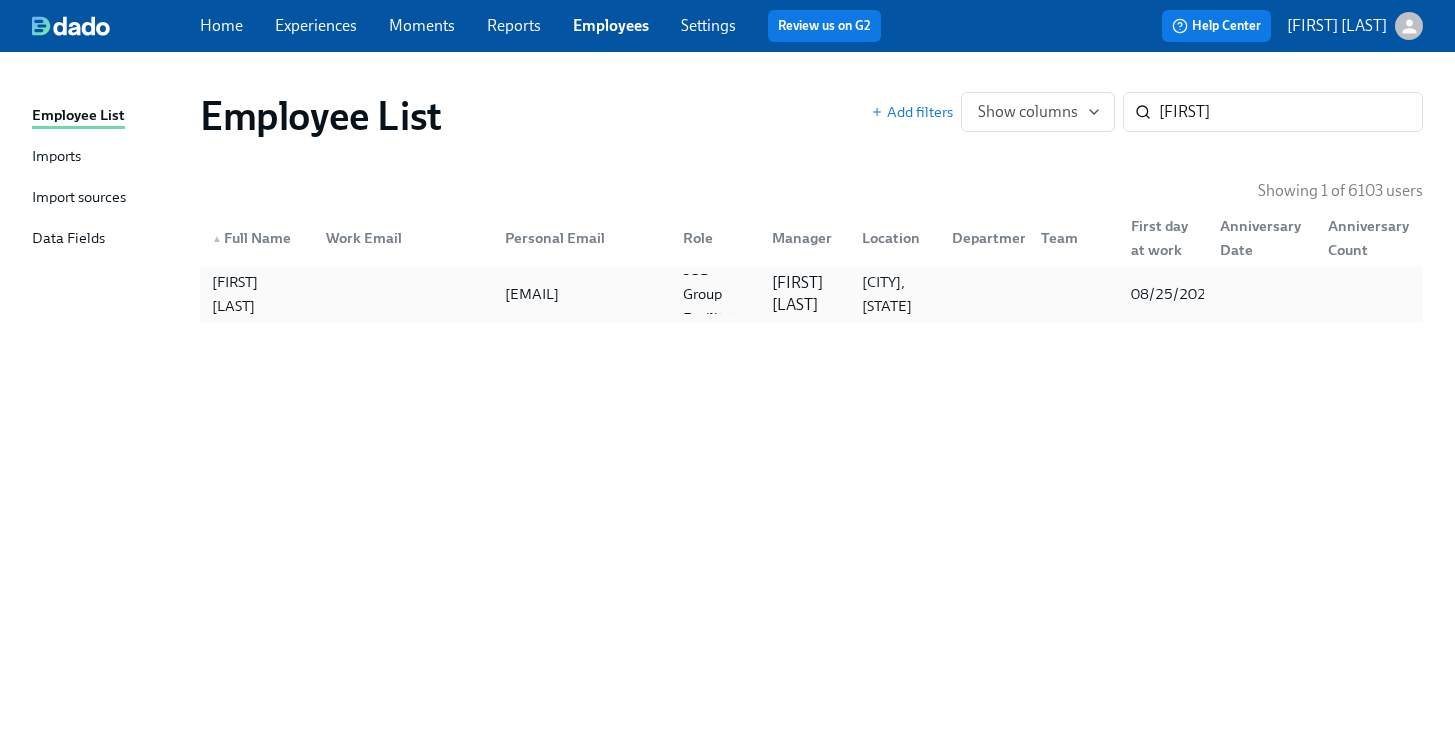 click at bounding box center (981, 294) 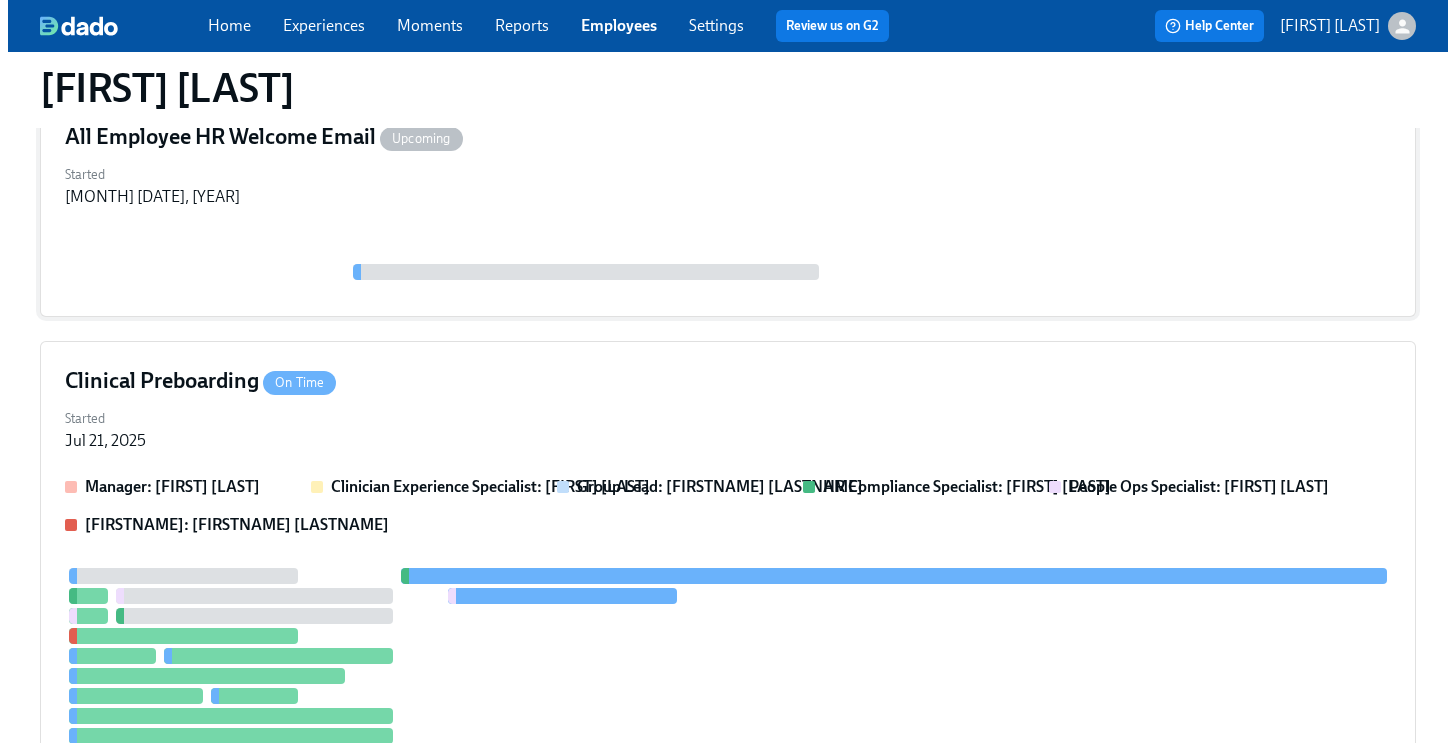 scroll, scrollTop: 426, scrollLeft: 0, axis: vertical 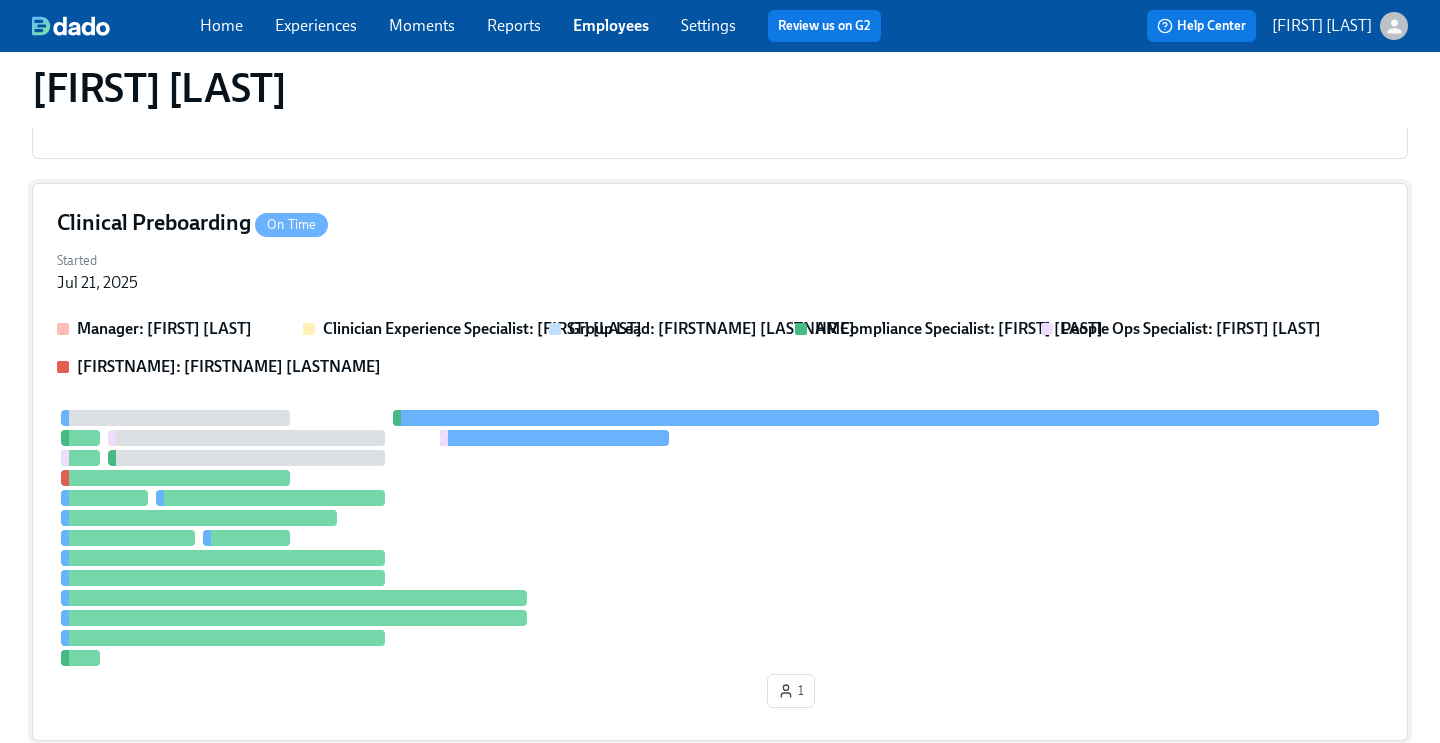 click on "Started Jul 21, 2025" at bounding box center [720, 270] 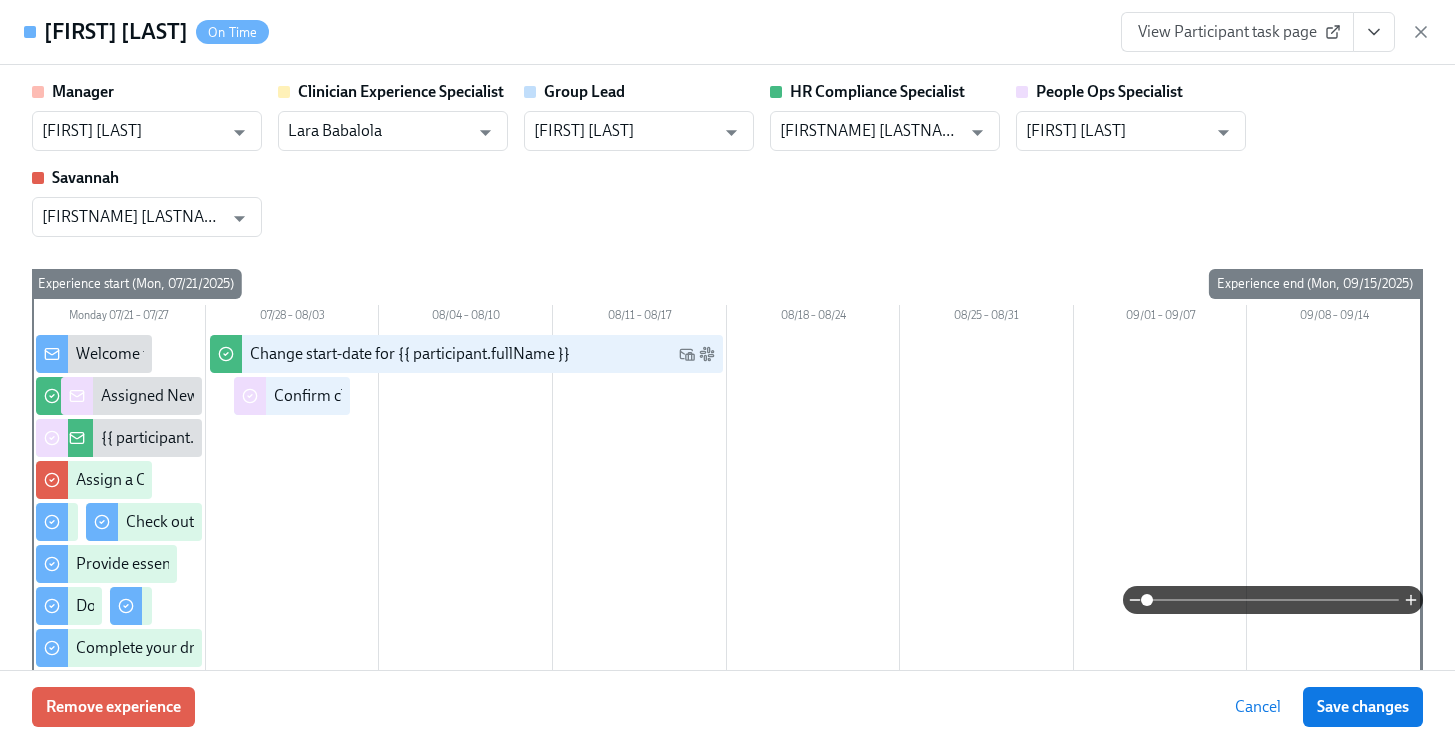 click 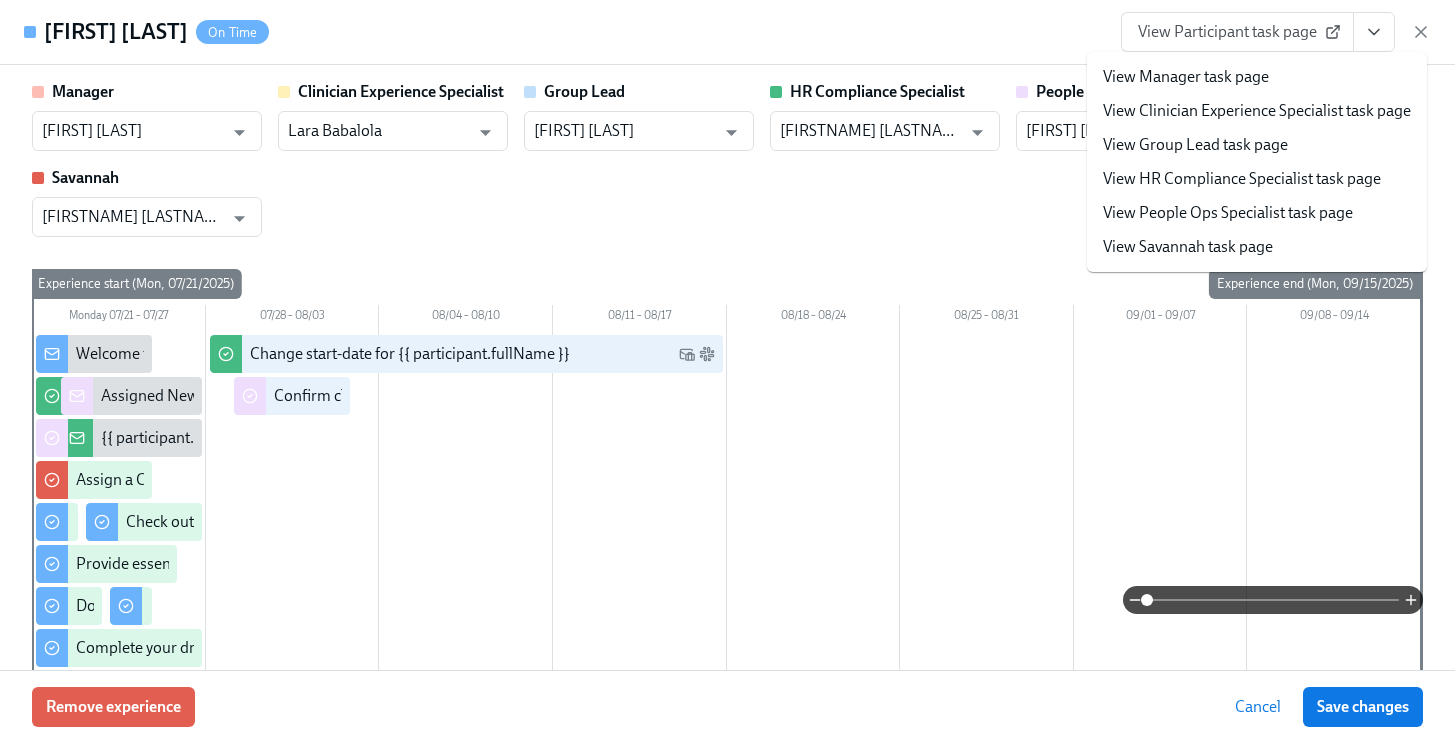 click on "View People Ops Specialist task page" at bounding box center (1228, 213) 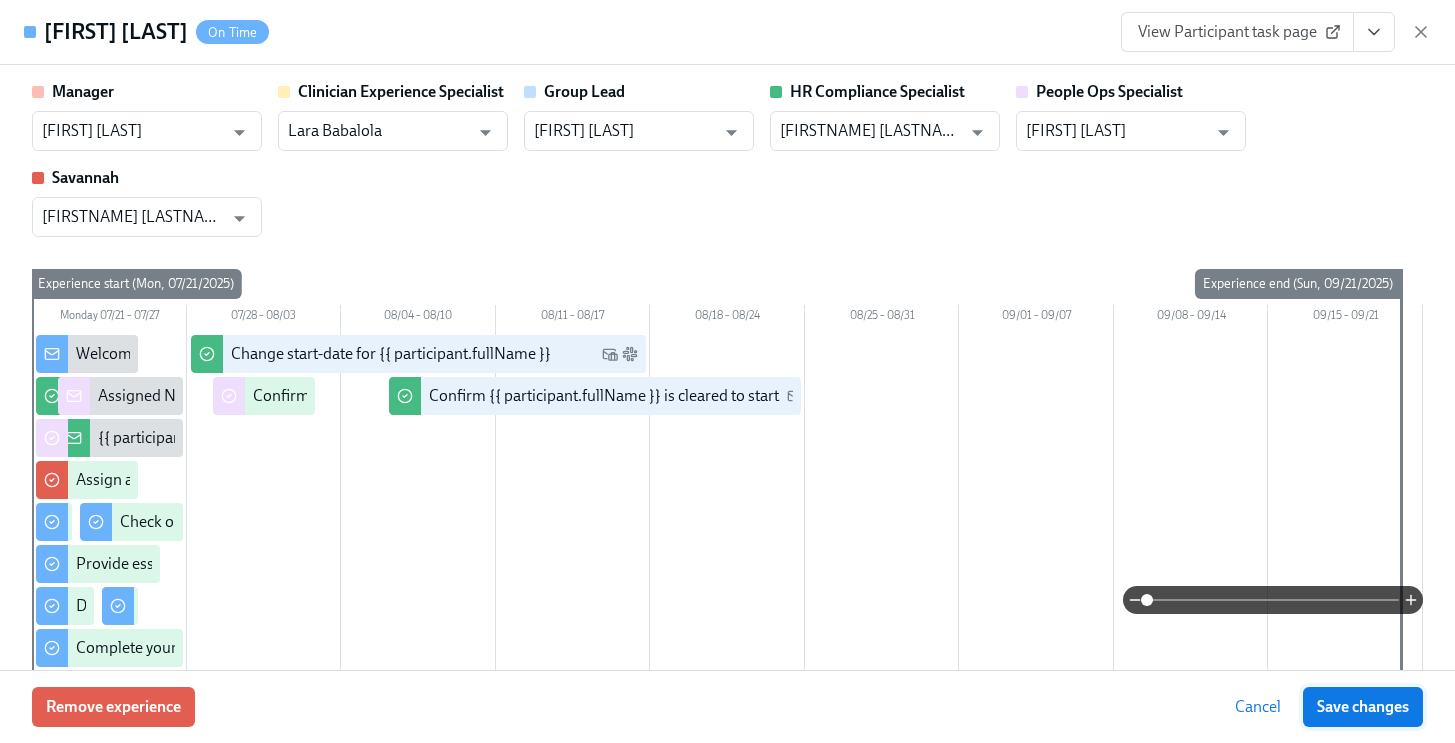 click on "Save changes" at bounding box center [1363, 707] 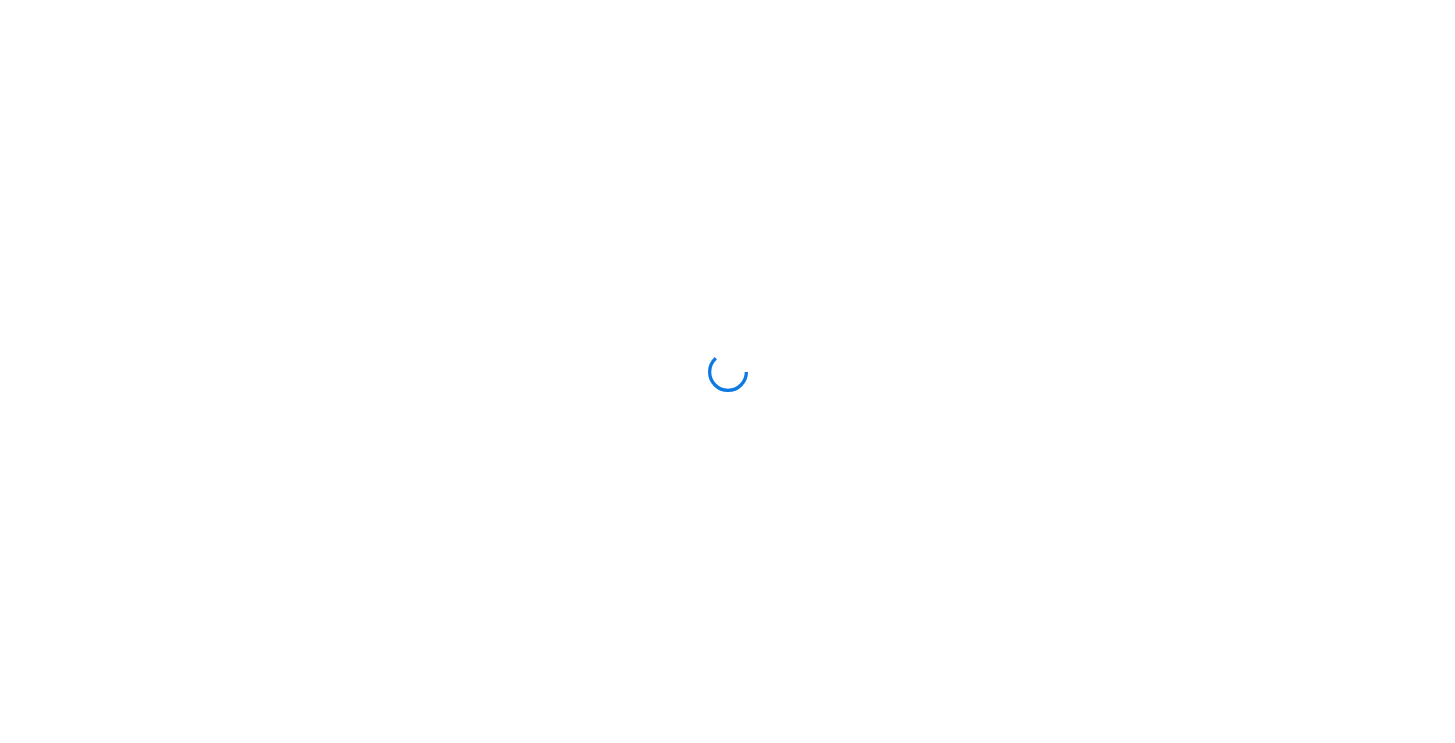 scroll, scrollTop: 0, scrollLeft: 0, axis: both 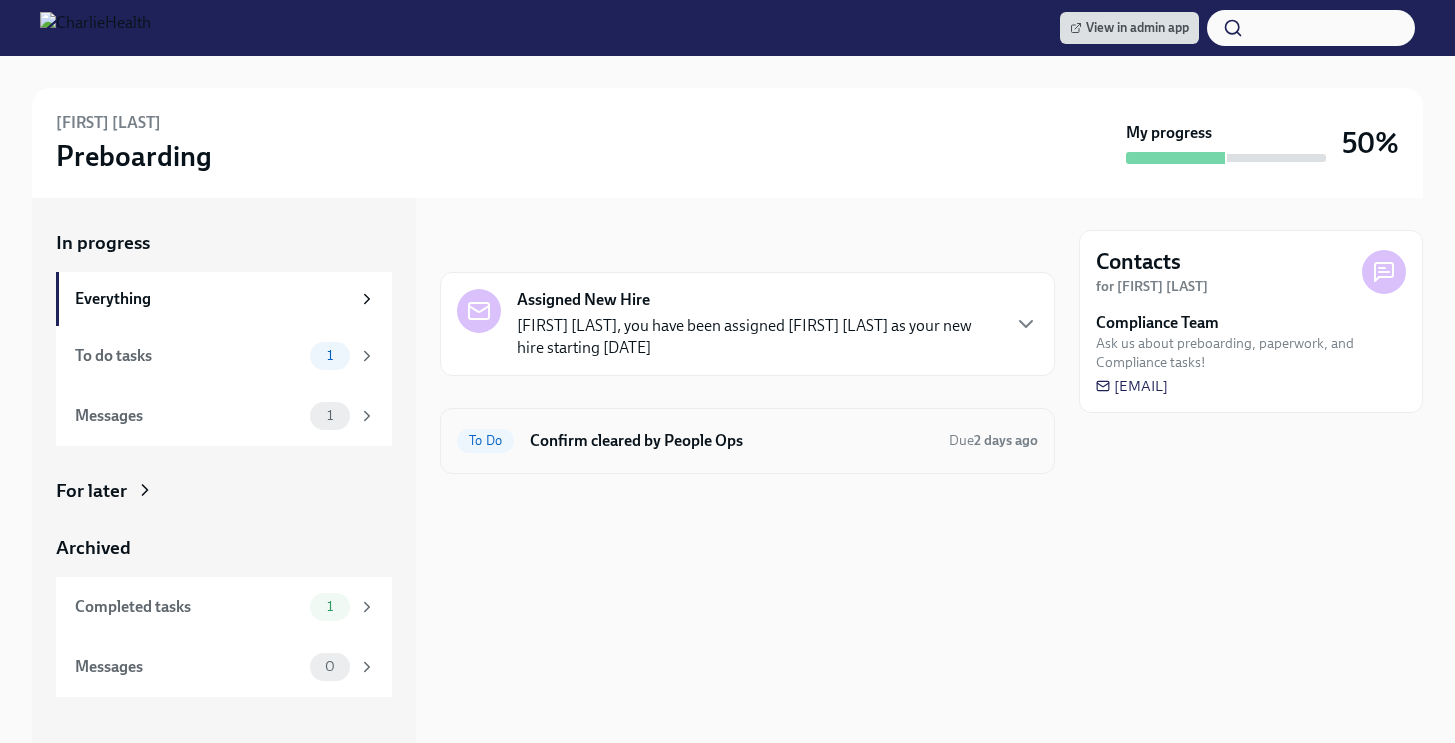 click on "Confirm cleared by People Ops" at bounding box center (731, 441) 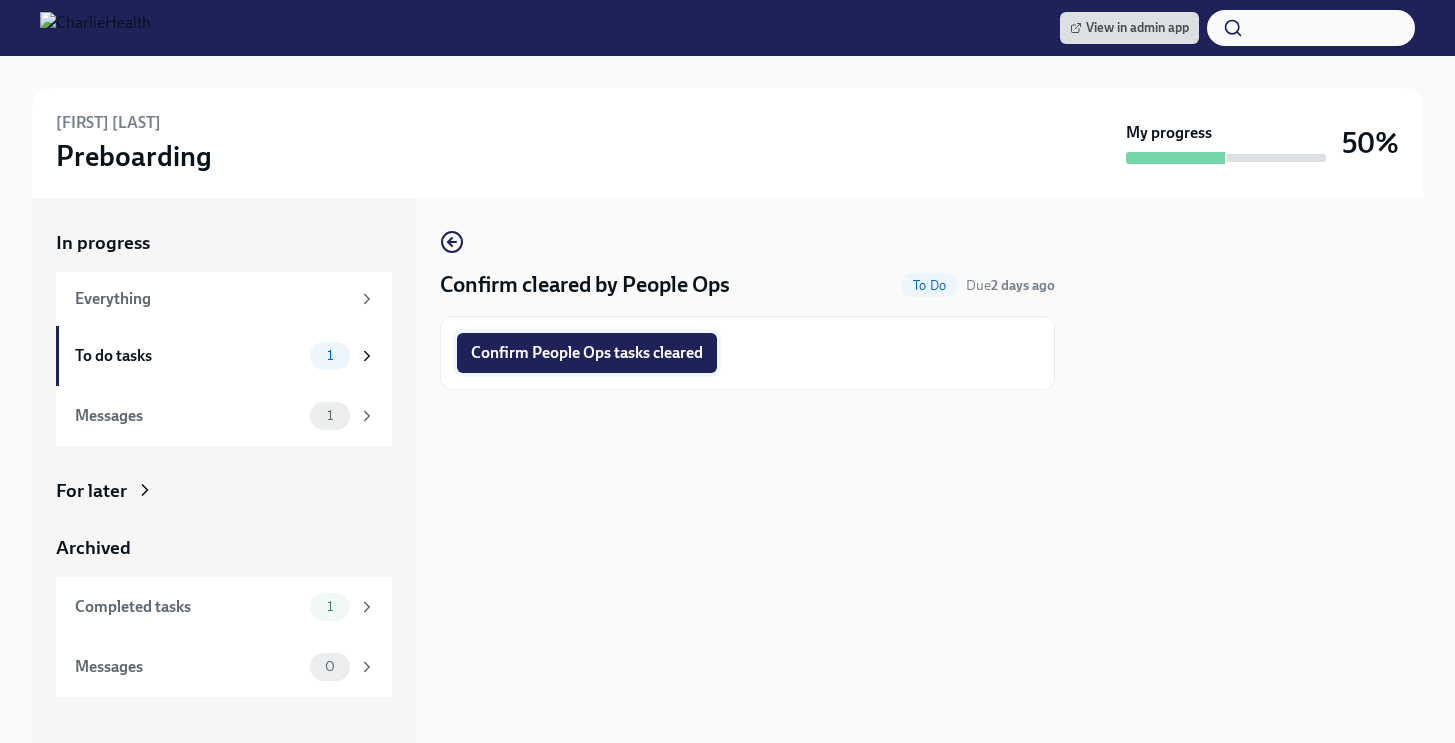 click on "Confirm People Ops tasks cleared" at bounding box center [587, 353] 